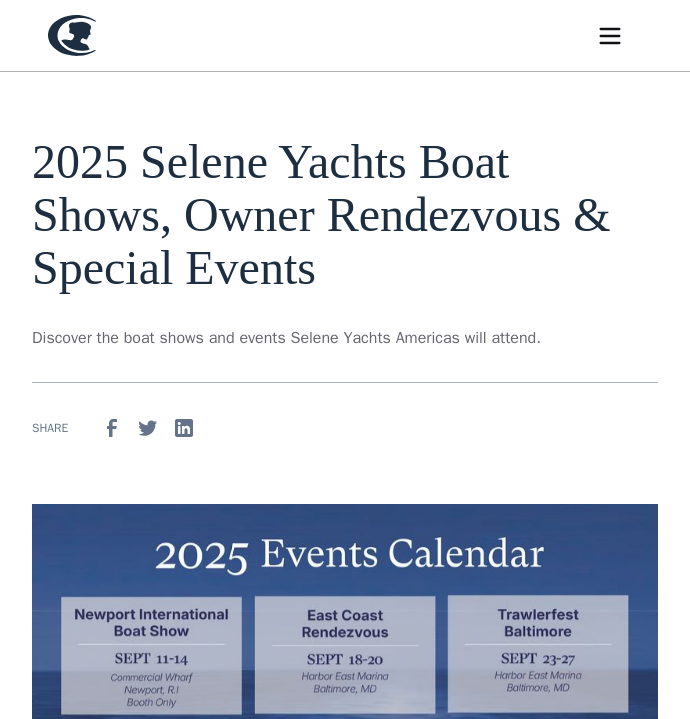 scroll, scrollTop: 0, scrollLeft: 0, axis: both 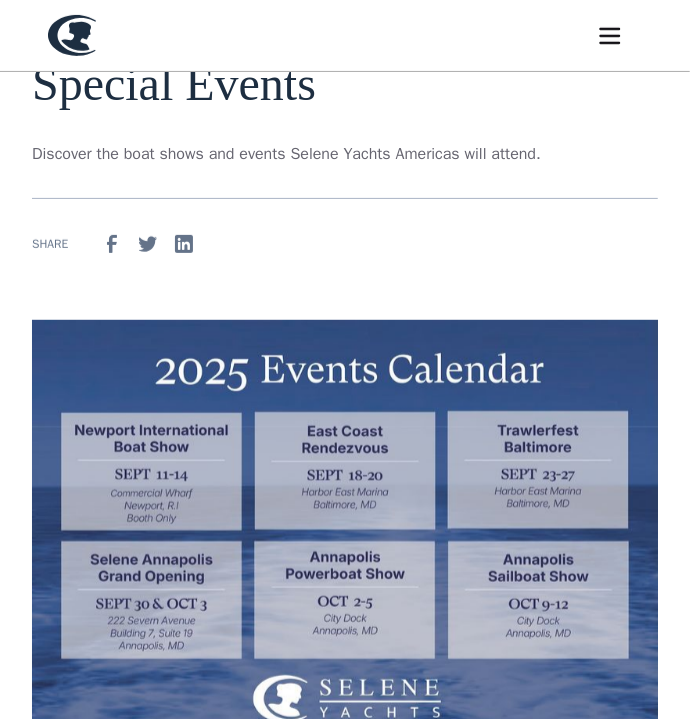 click at bounding box center (345, 533) 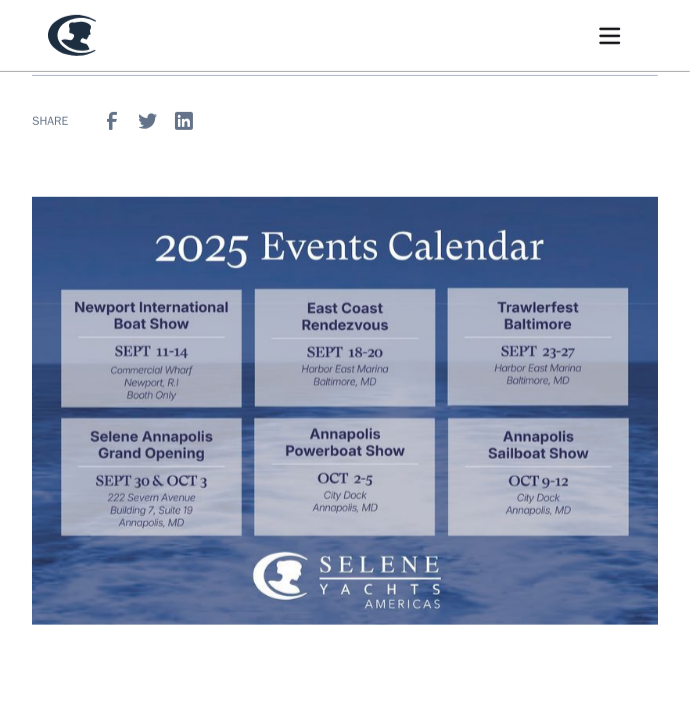 scroll, scrollTop: 312, scrollLeft: 0, axis: vertical 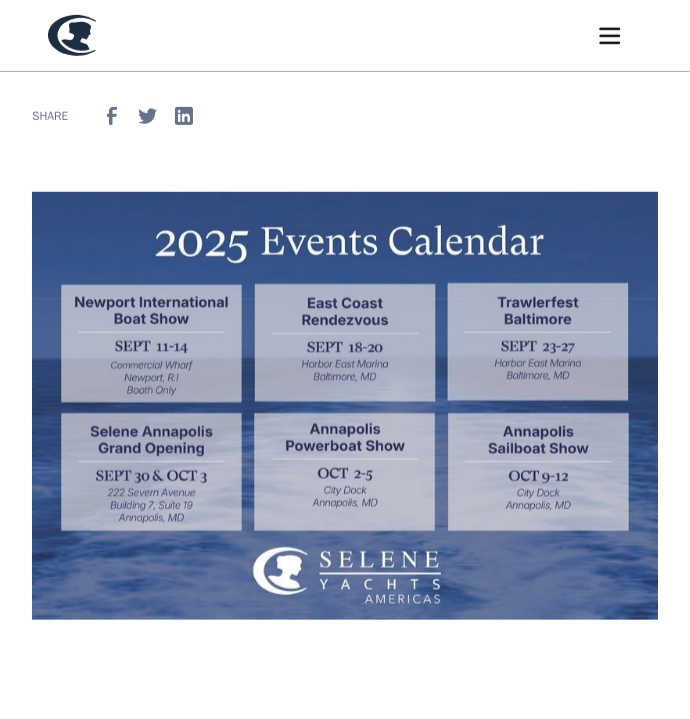 click at bounding box center (345, 405) 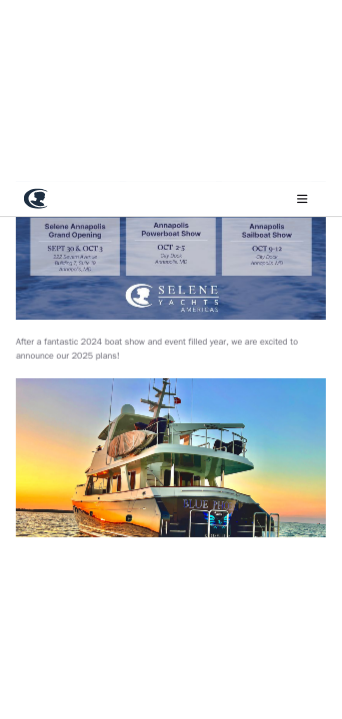 scroll, scrollTop: 655, scrollLeft: 0, axis: vertical 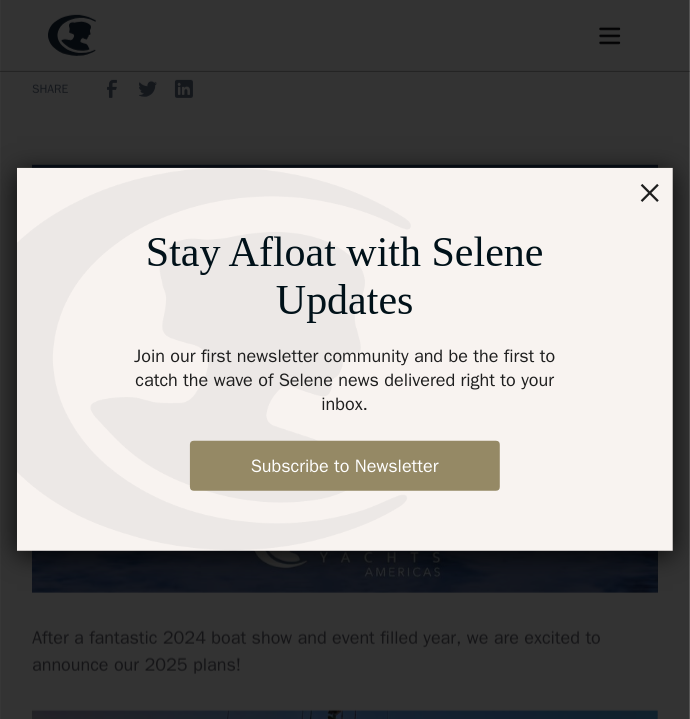 click on "×" at bounding box center [650, 191] 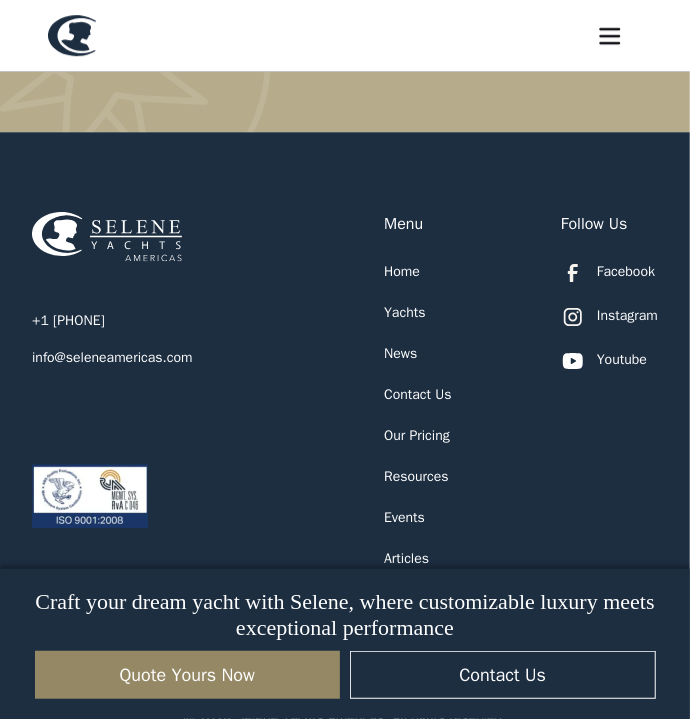 scroll, scrollTop: 4347, scrollLeft: 0, axis: vertical 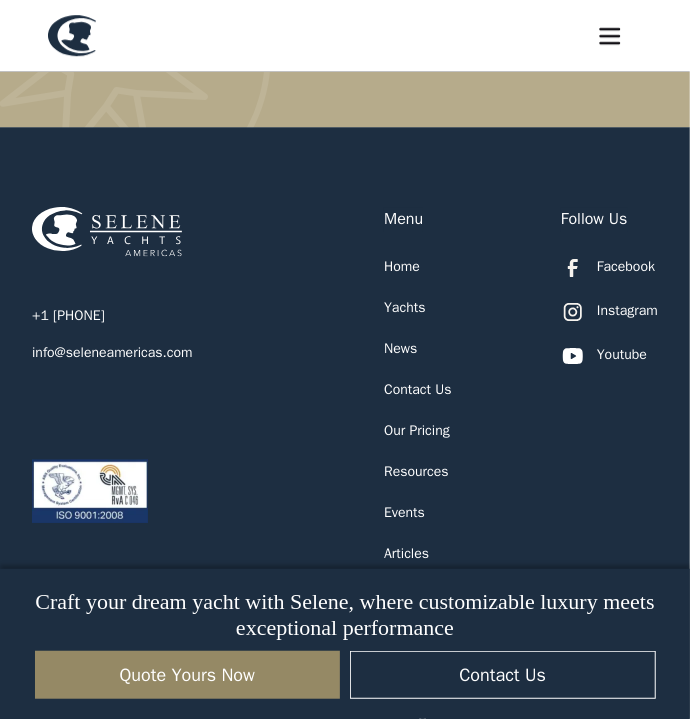 click on "Yachts" at bounding box center [404, 307] 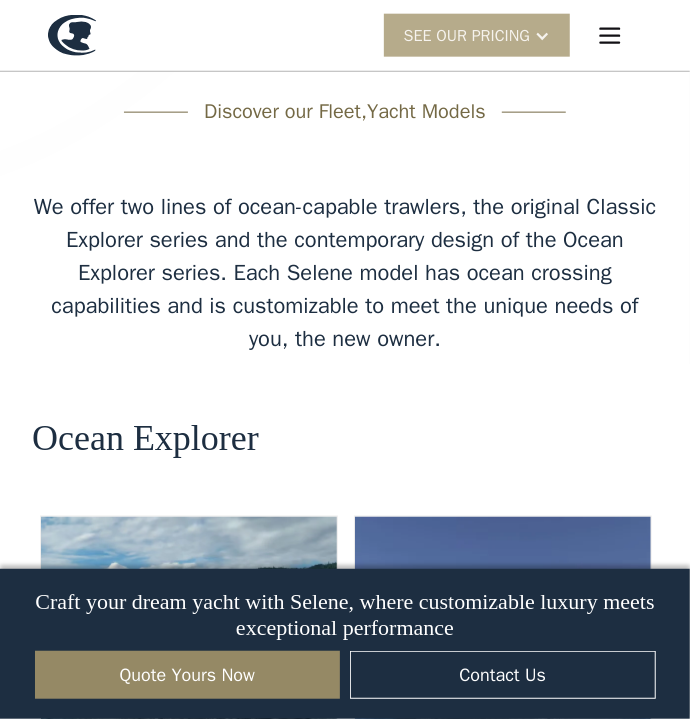 scroll, scrollTop: 3121, scrollLeft: 0, axis: vertical 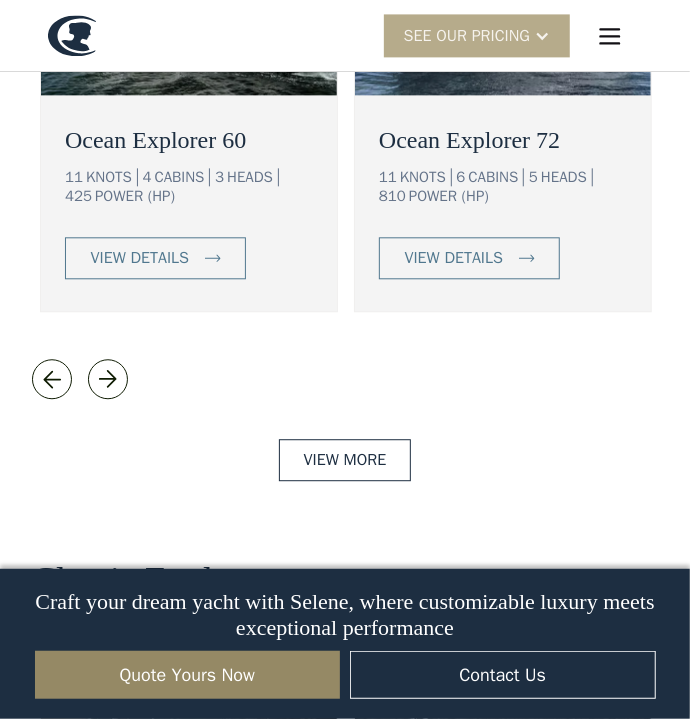 click at bounding box center [108, 379] 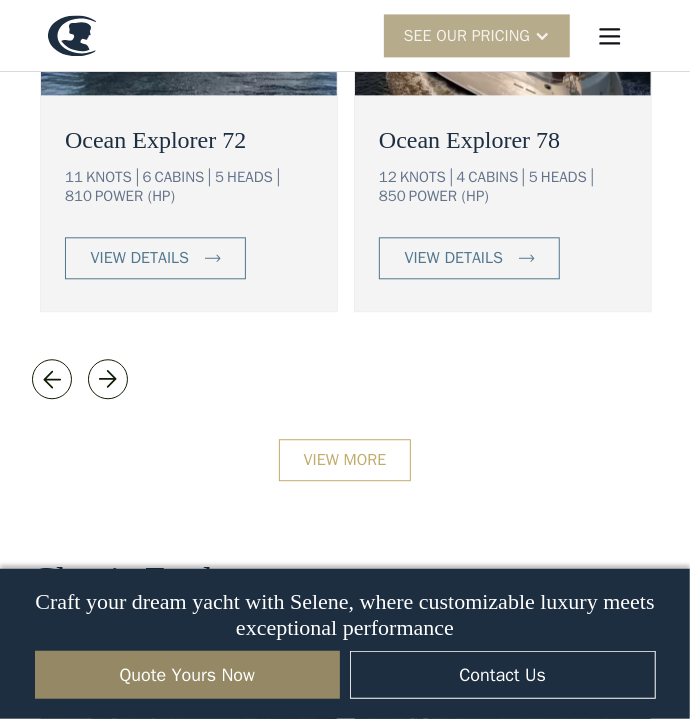 click on "View More" at bounding box center [345, 460] 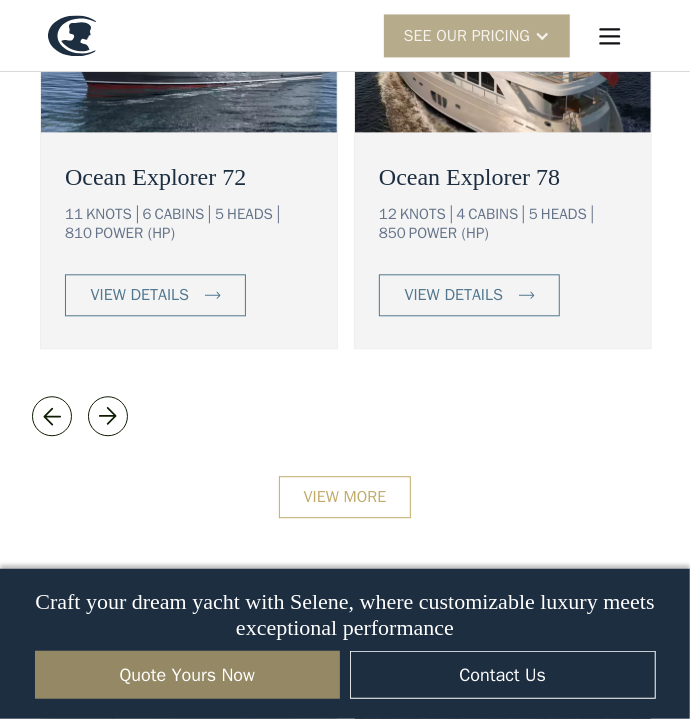 scroll, scrollTop: 3795, scrollLeft: 0, axis: vertical 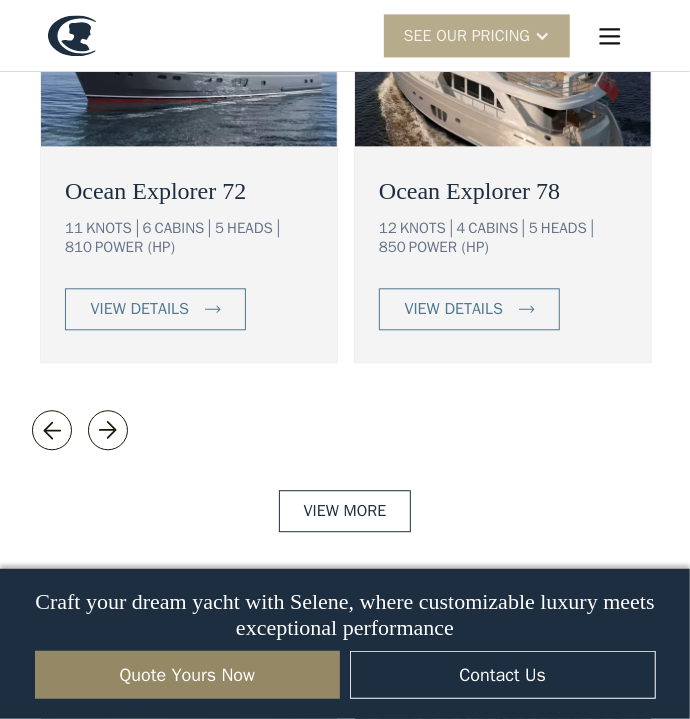 click at bounding box center [108, 430] 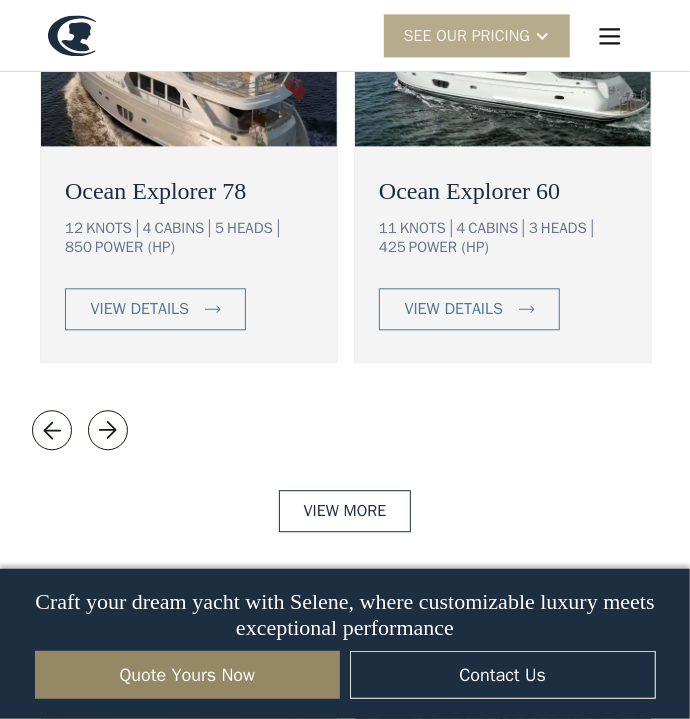 click at bounding box center (52, 430) 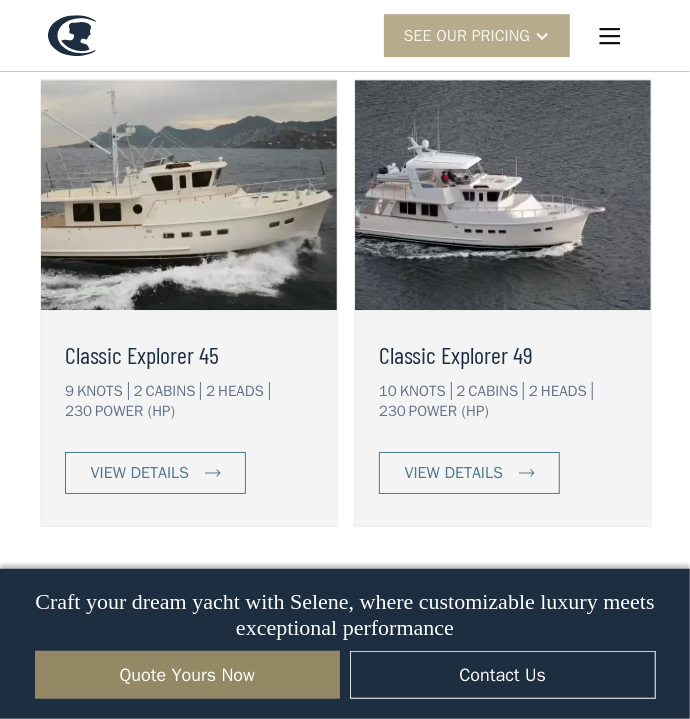 scroll, scrollTop: 4406, scrollLeft: 0, axis: vertical 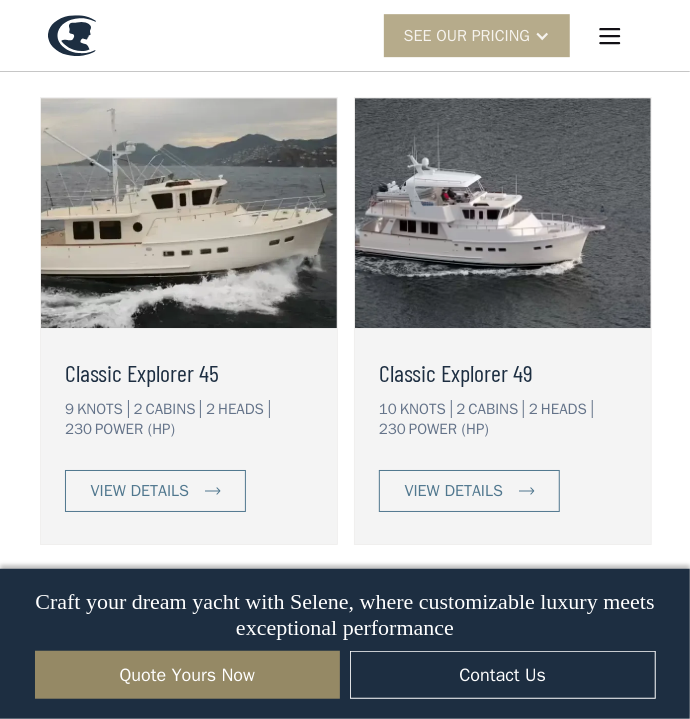 click at bounding box center (108, 612) 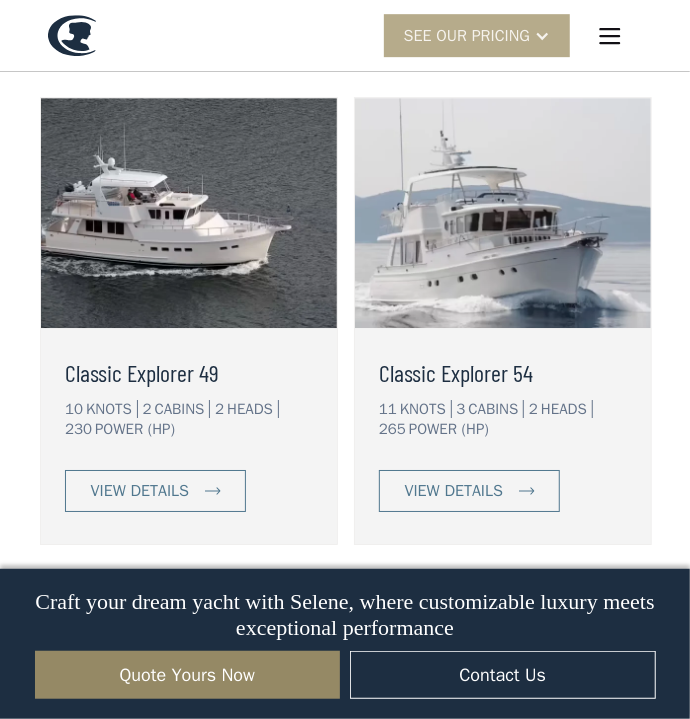 click at bounding box center (108, 612) 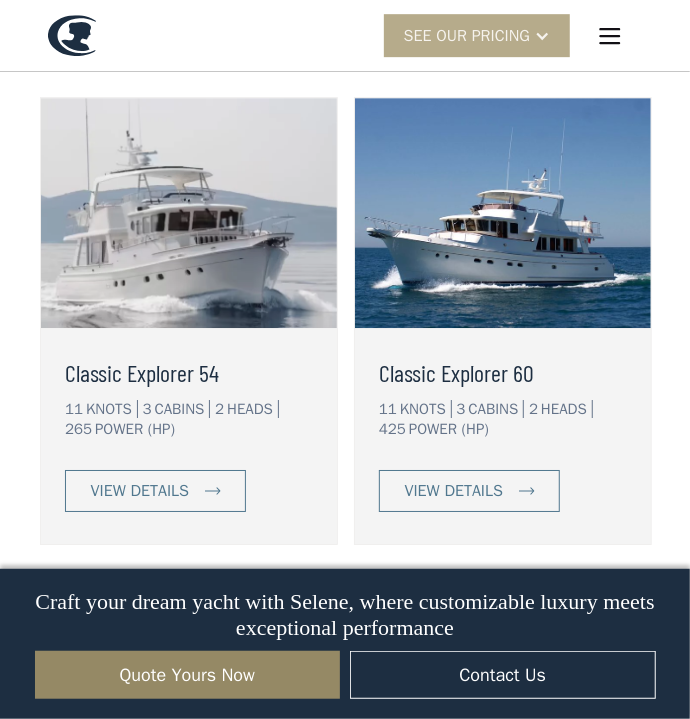 click at bounding box center [108, 612] 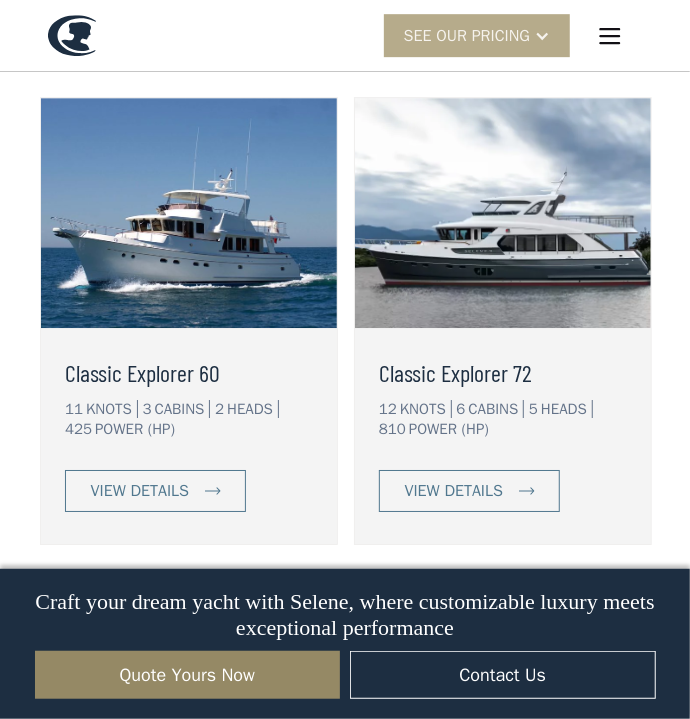 click at bounding box center (108, 612) 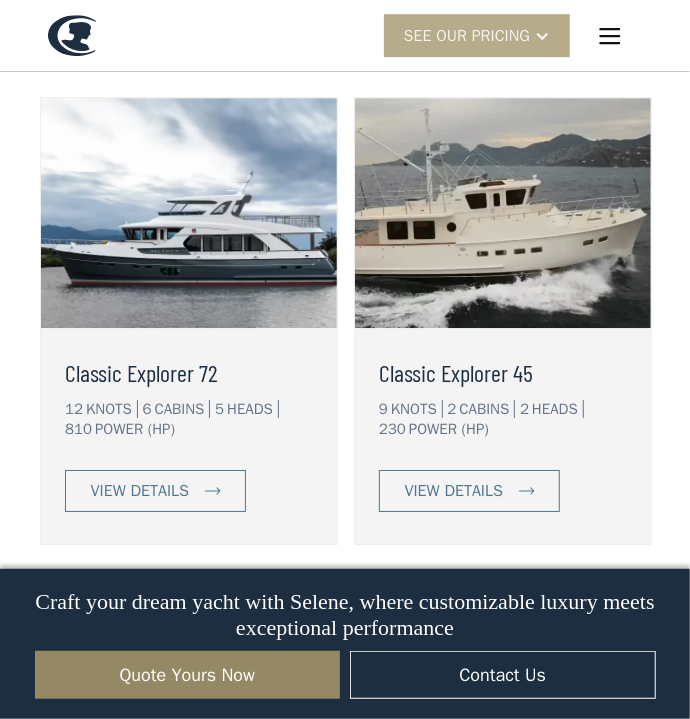 click at bounding box center (108, 612) 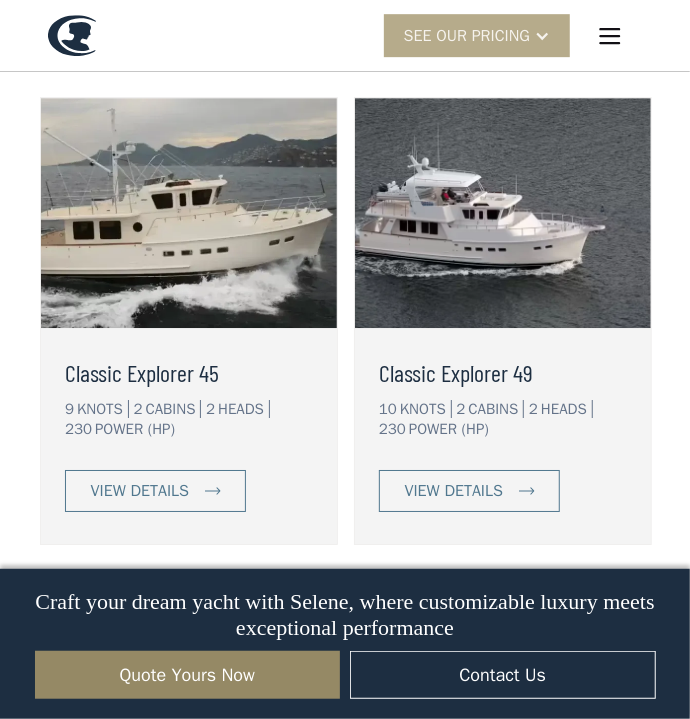 click at bounding box center [108, 612] 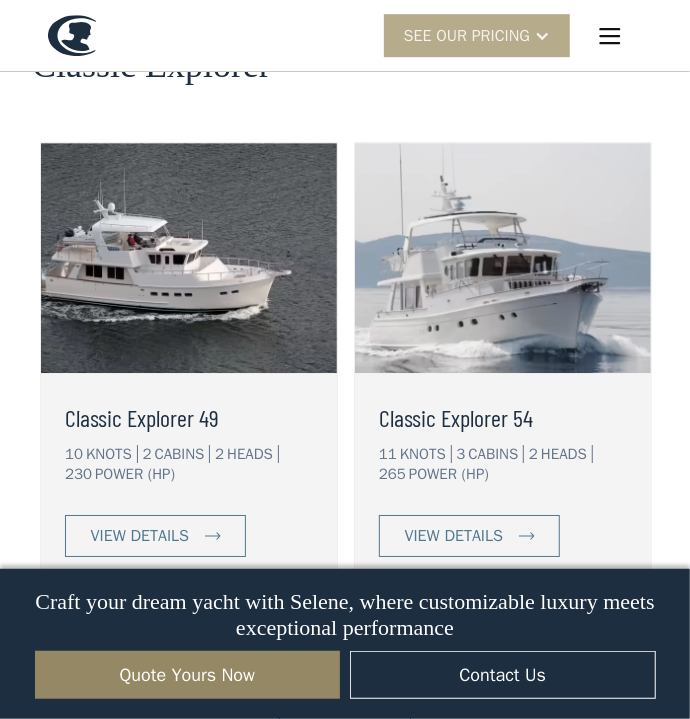 scroll, scrollTop: 4355, scrollLeft: 0, axis: vertical 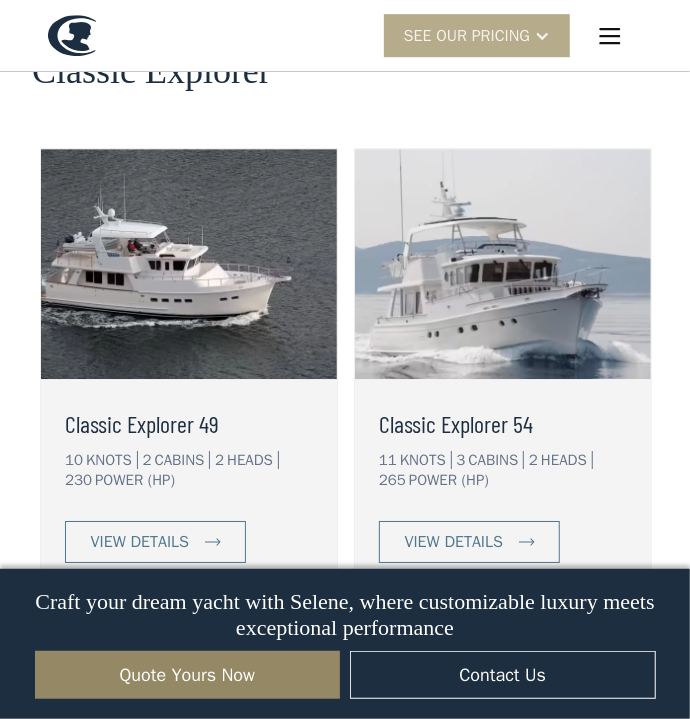 click on "Classic Explorer 49" at bounding box center (185, 424) 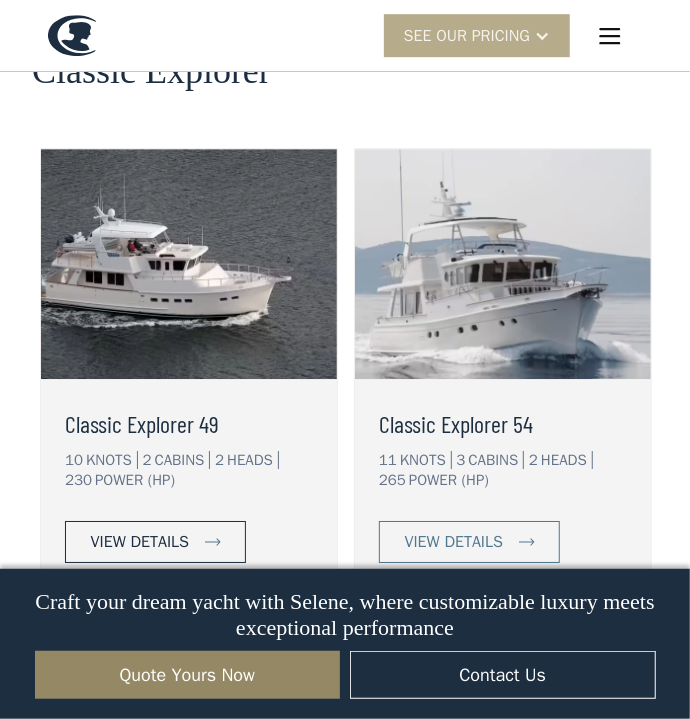 click on "view details" at bounding box center (140, 542) 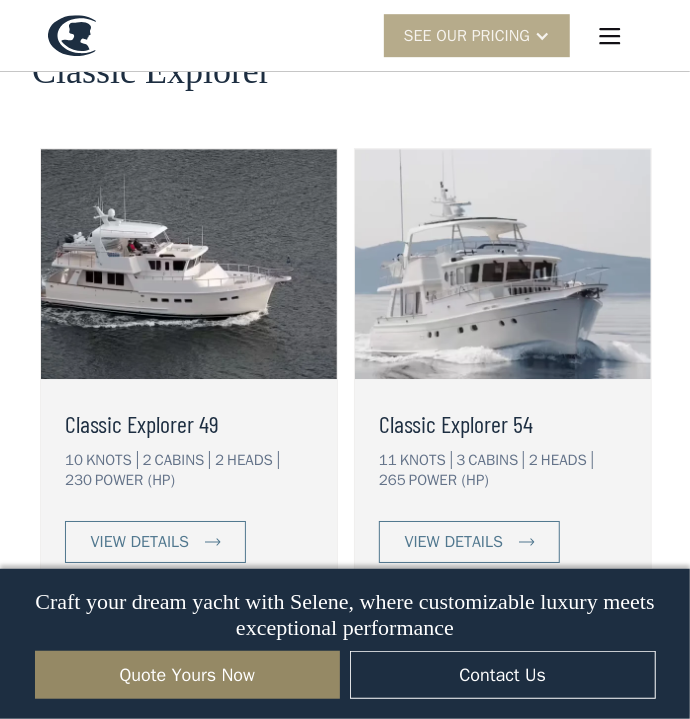 click at bounding box center (189, 264) 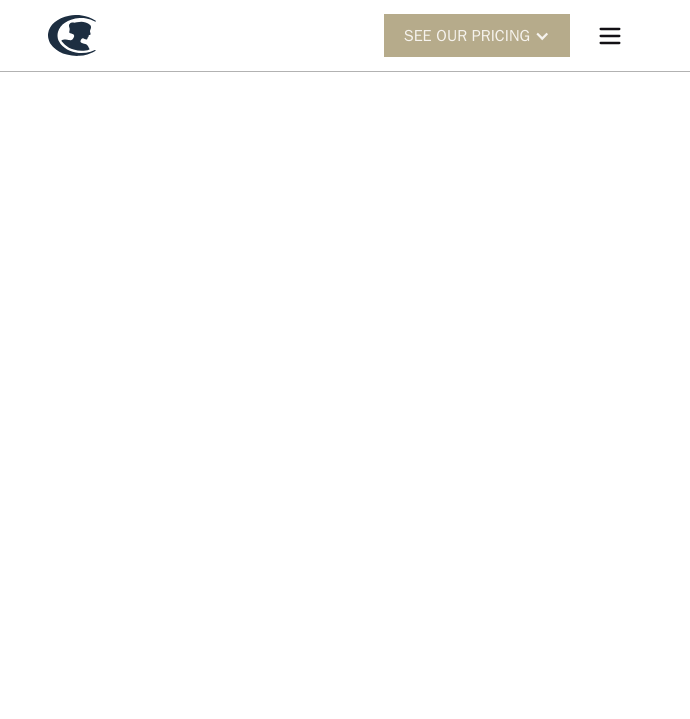 scroll, scrollTop: 0, scrollLeft: 0, axis: both 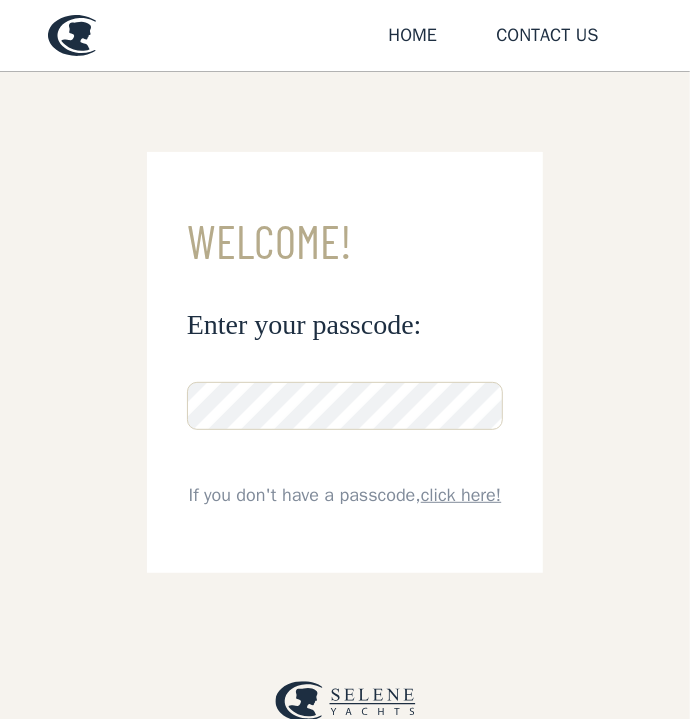 click on "click here!" at bounding box center [461, 495] 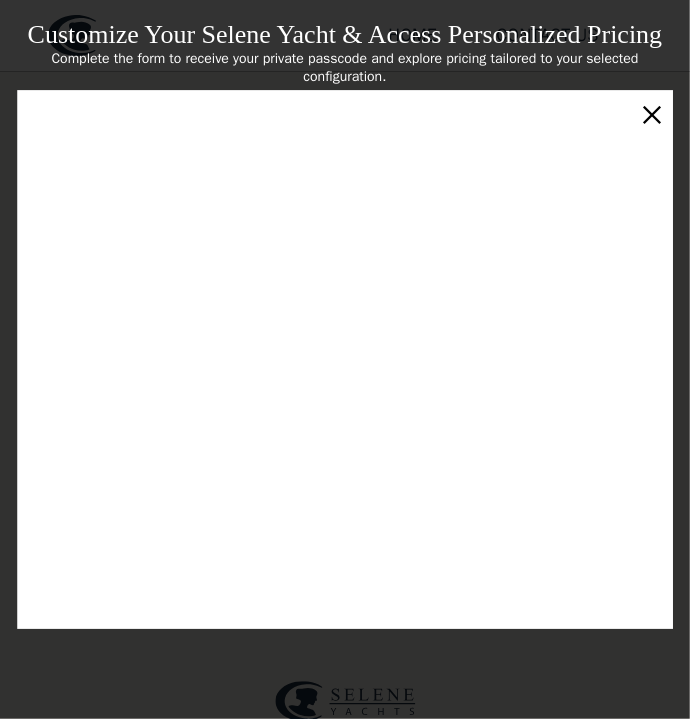 click on "×" at bounding box center [652, 113] 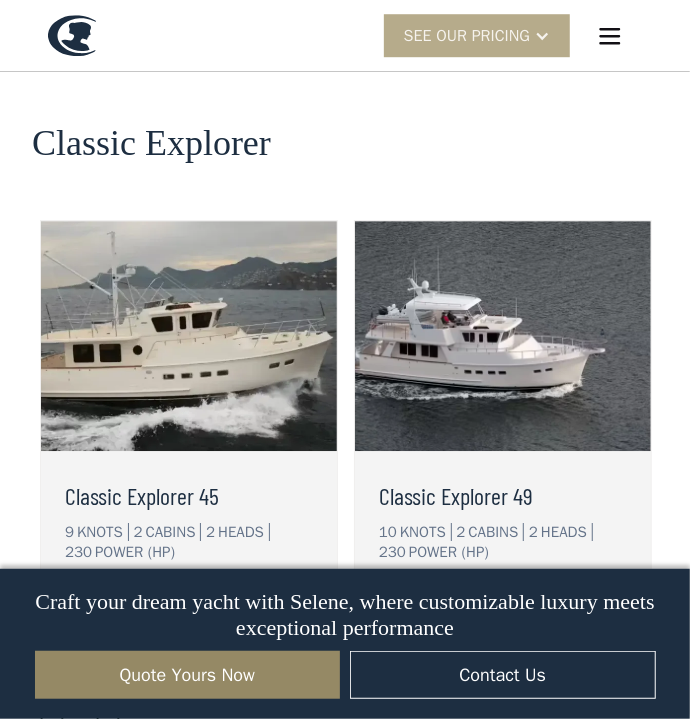scroll, scrollTop: 4298, scrollLeft: 0, axis: vertical 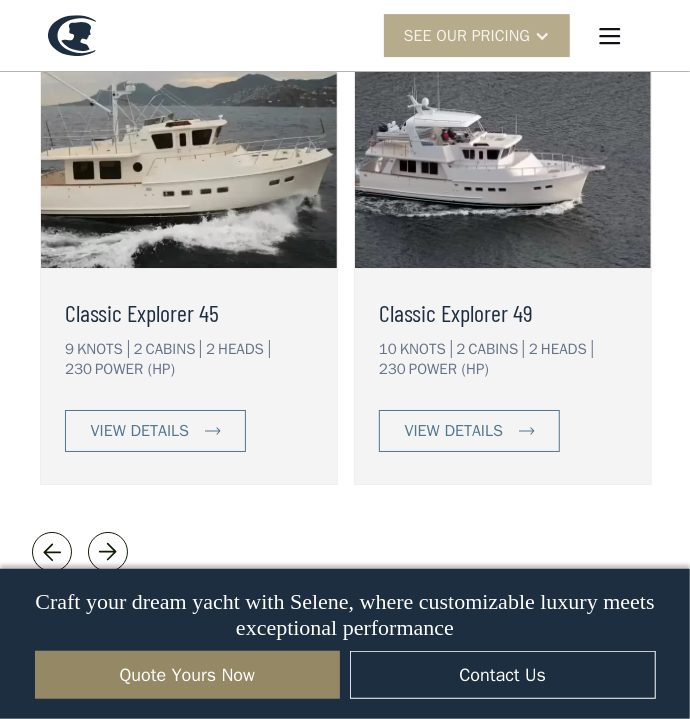 click on "9 KNOTS 2 CABINS 2 HEADS 230 POWER (HP)" at bounding box center (185, 359) 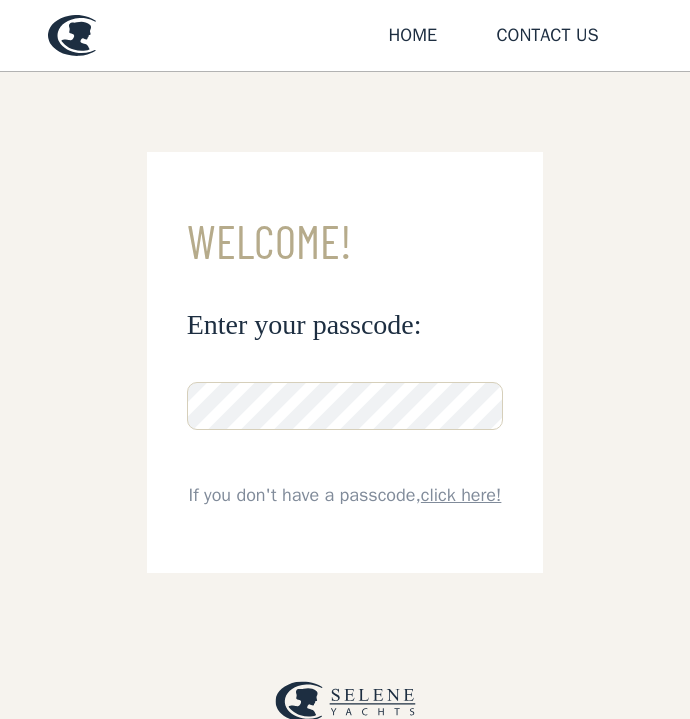 scroll, scrollTop: 0, scrollLeft: 0, axis: both 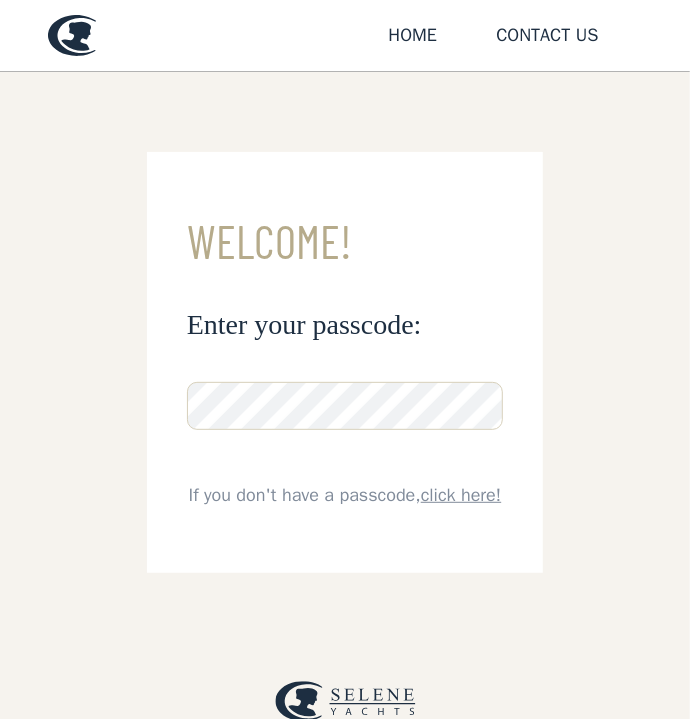 click on "**********" at bounding box center (345, 431) 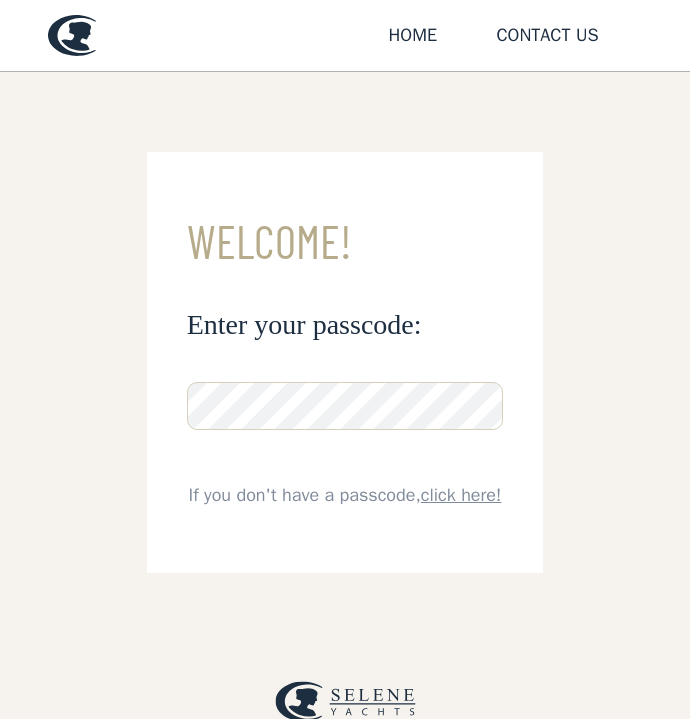 scroll, scrollTop: 0, scrollLeft: 0, axis: both 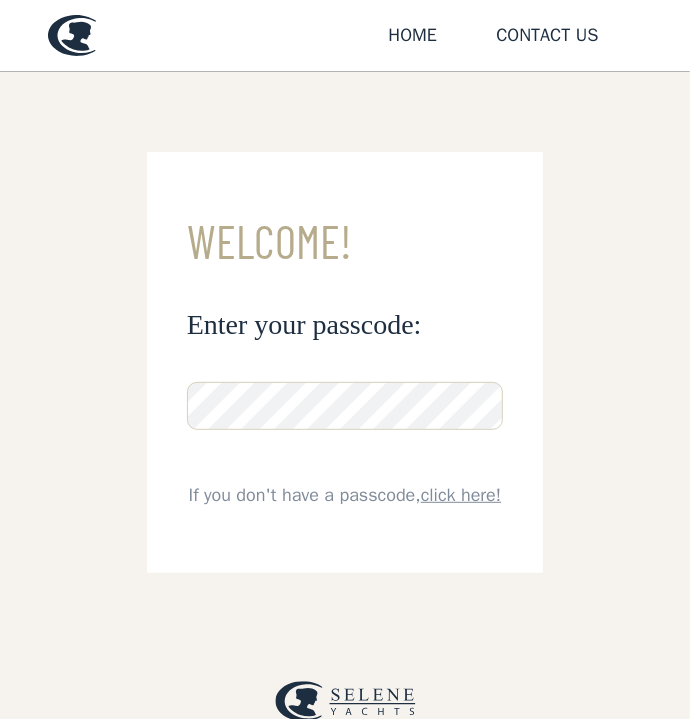 click on "click here!" at bounding box center [461, 495] 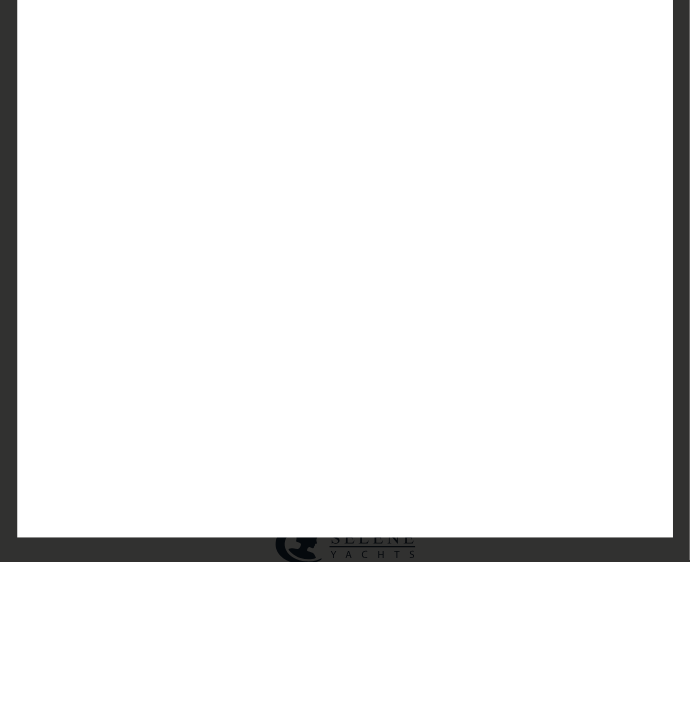 scroll, scrollTop: 342, scrollLeft: 0, axis: vertical 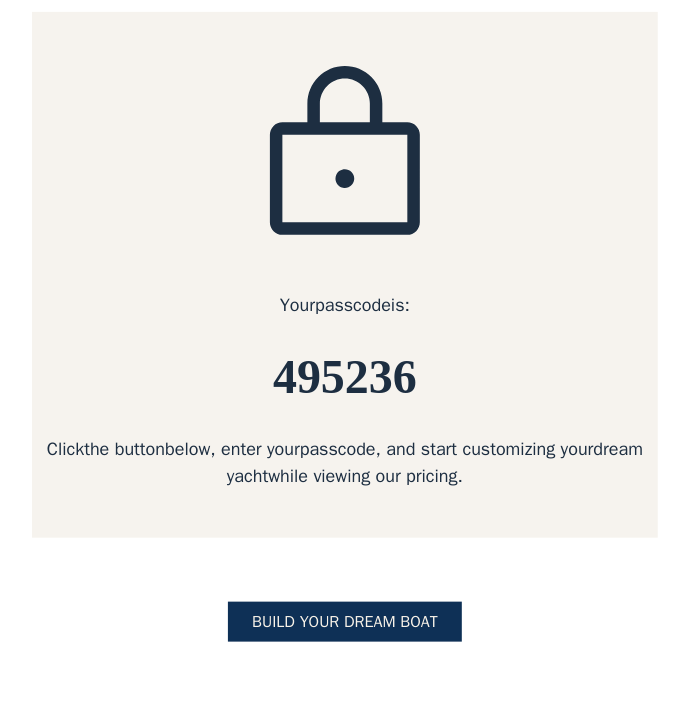 click on "BUILD yOUR dream boat" 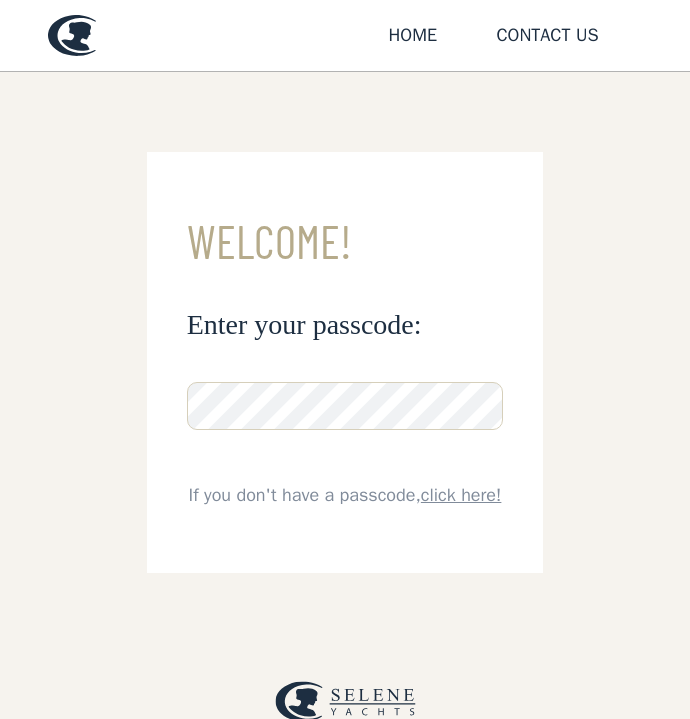 scroll, scrollTop: 0, scrollLeft: 0, axis: both 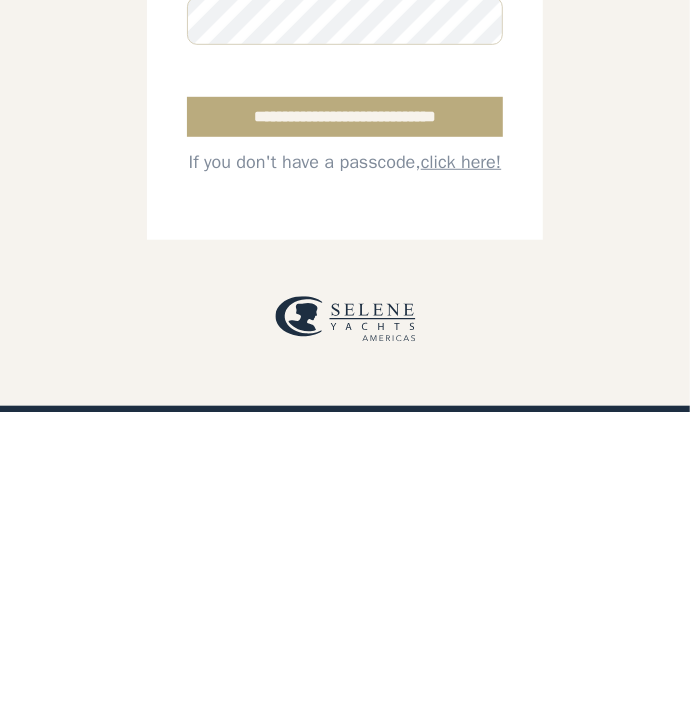 click on "**********" at bounding box center (345, 424) 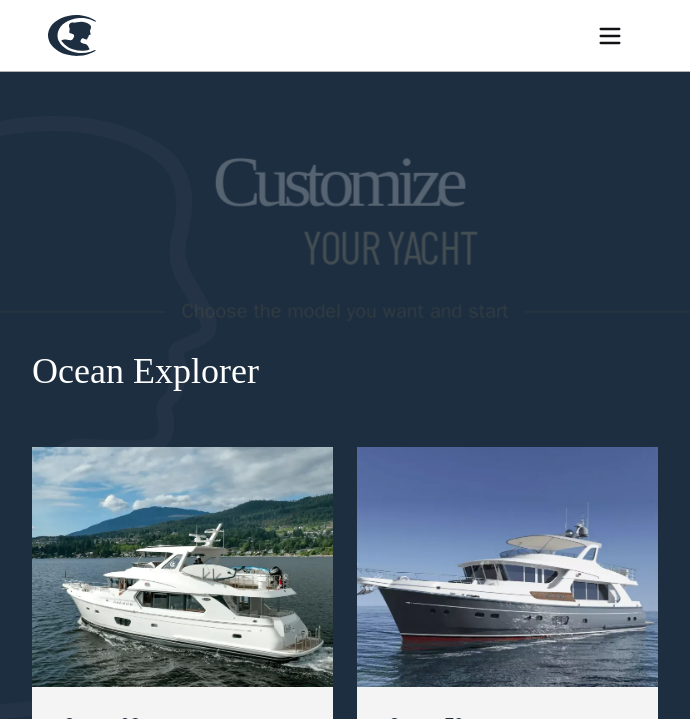 scroll, scrollTop: 0, scrollLeft: 0, axis: both 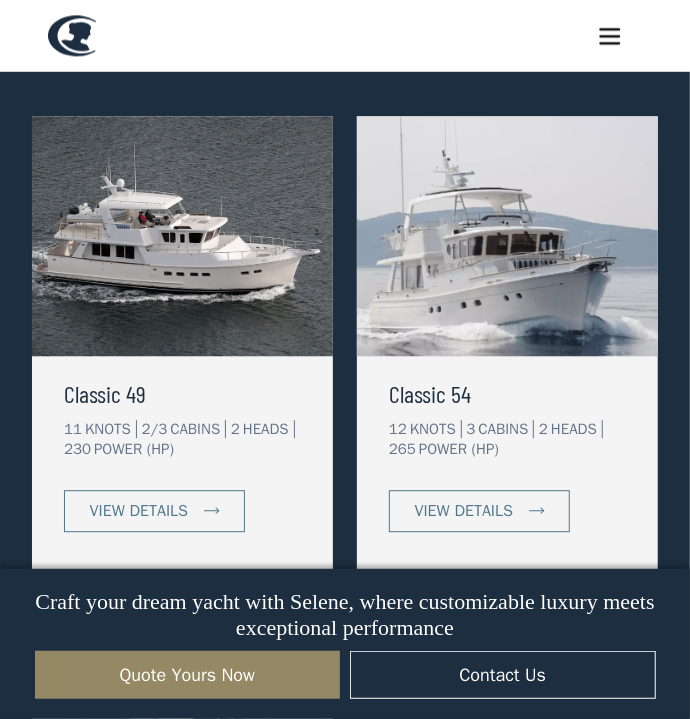 click on "KNOTS" at bounding box center [111, 429] 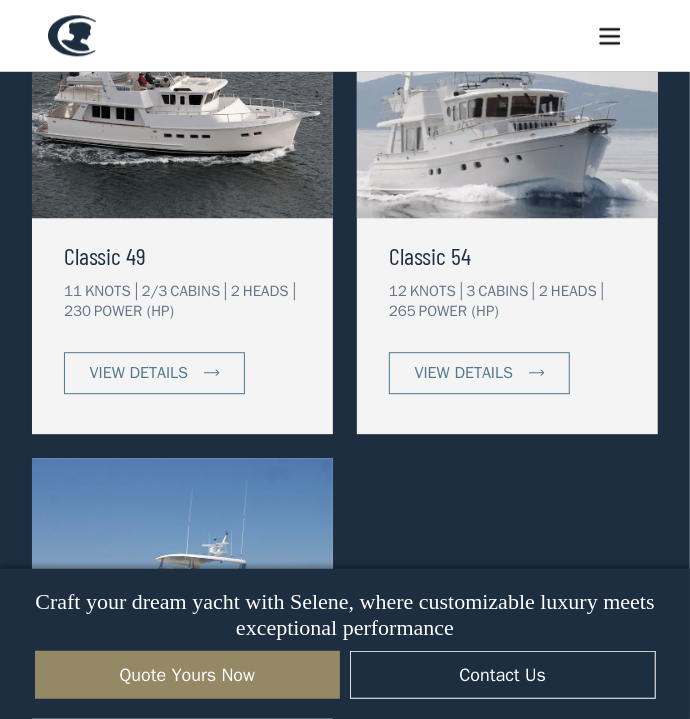 scroll, scrollTop: 1587, scrollLeft: 0, axis: vertical 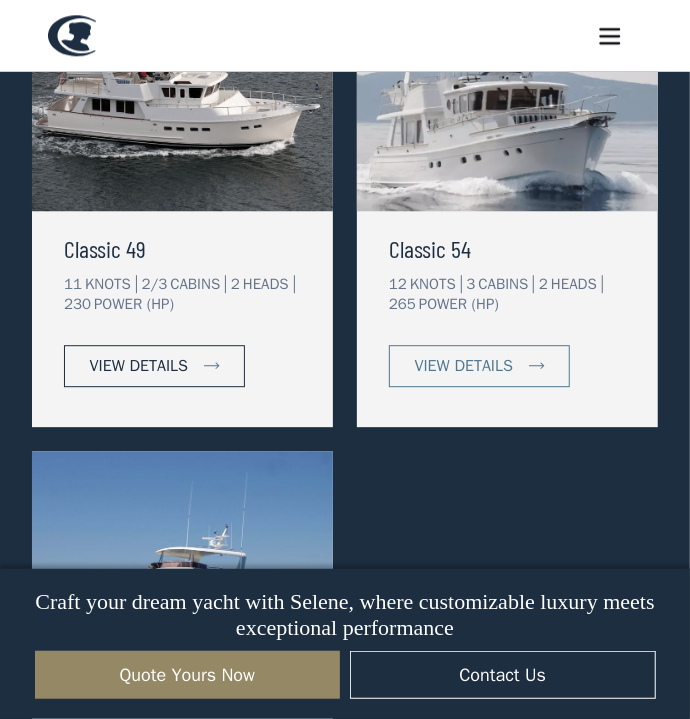 click on "view details" at bounding box center [139, 366] 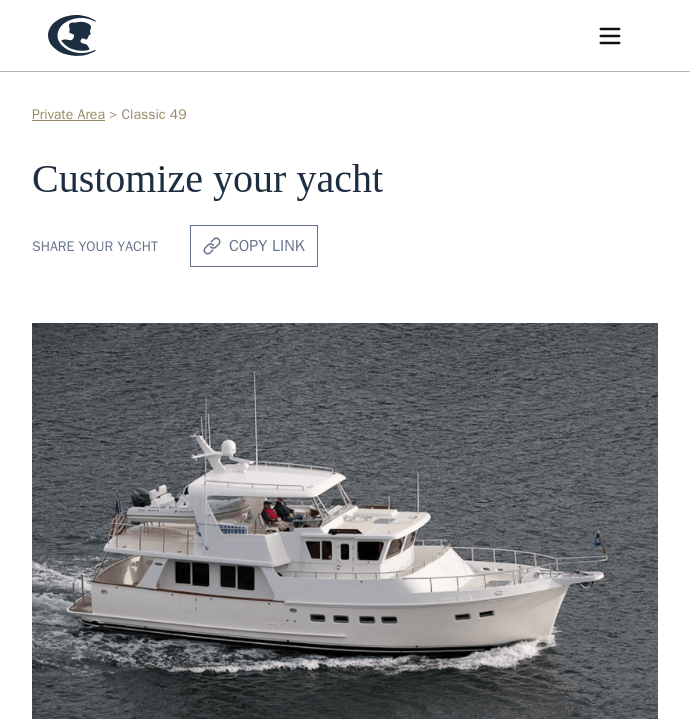 scroll, scrollTop: 0, scrollLeft: 0, axis: both 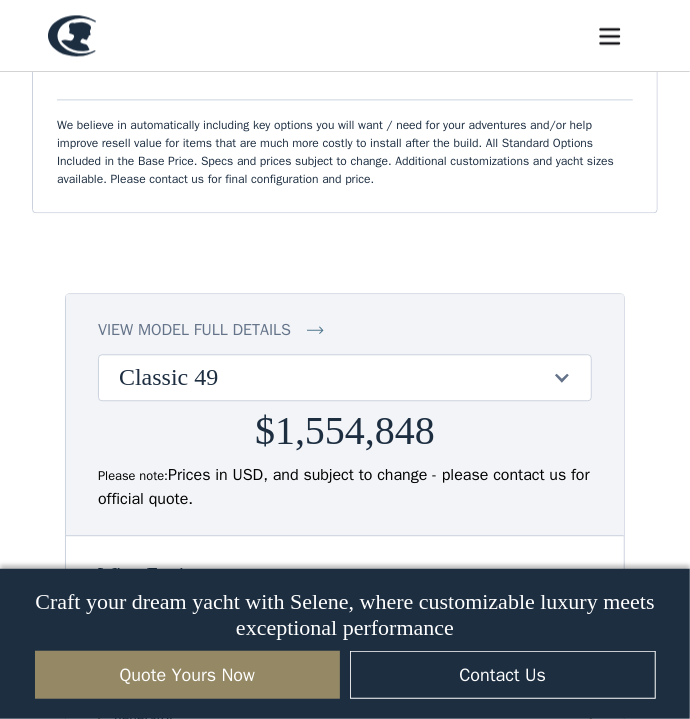 click on "Classic 49" at bounding box center [345, 377] 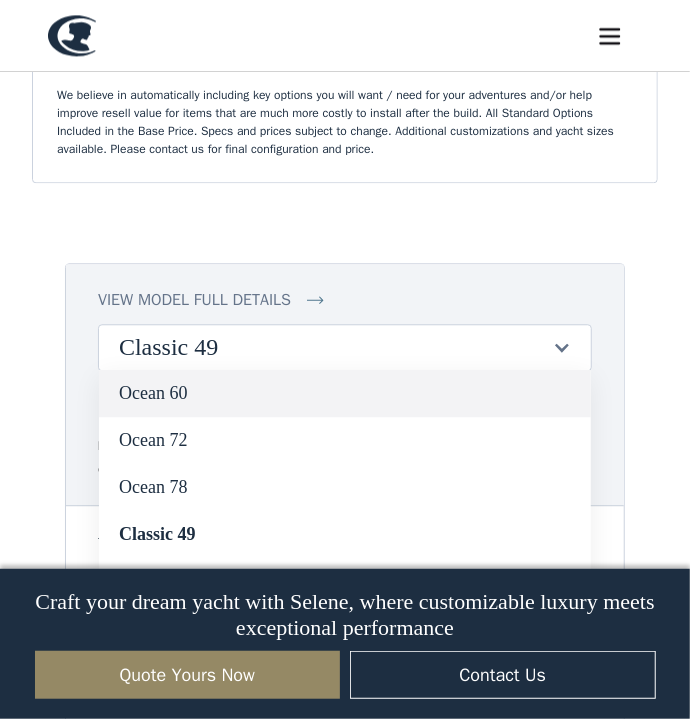 click on "Ocean 60" at bounding box center (345, 393) 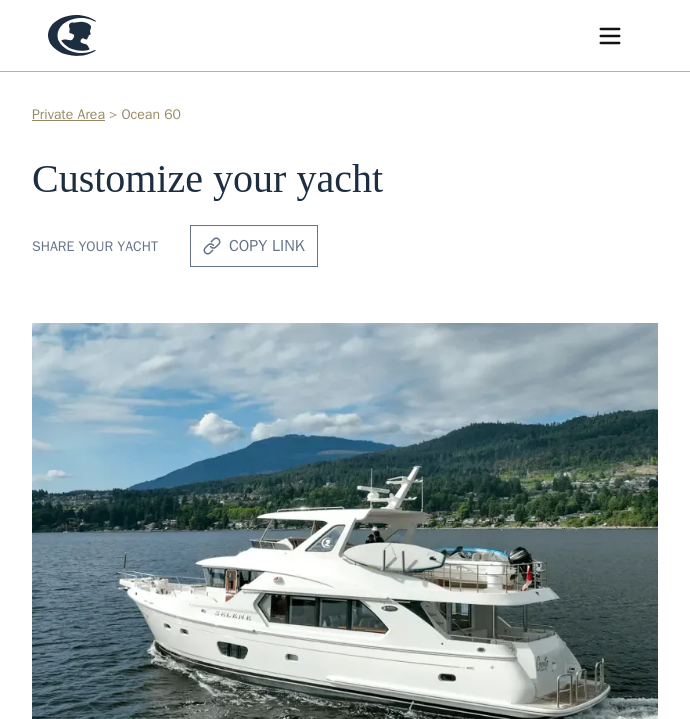 scroll, scrollTop: 0, scrollLeft: 0, axis: both 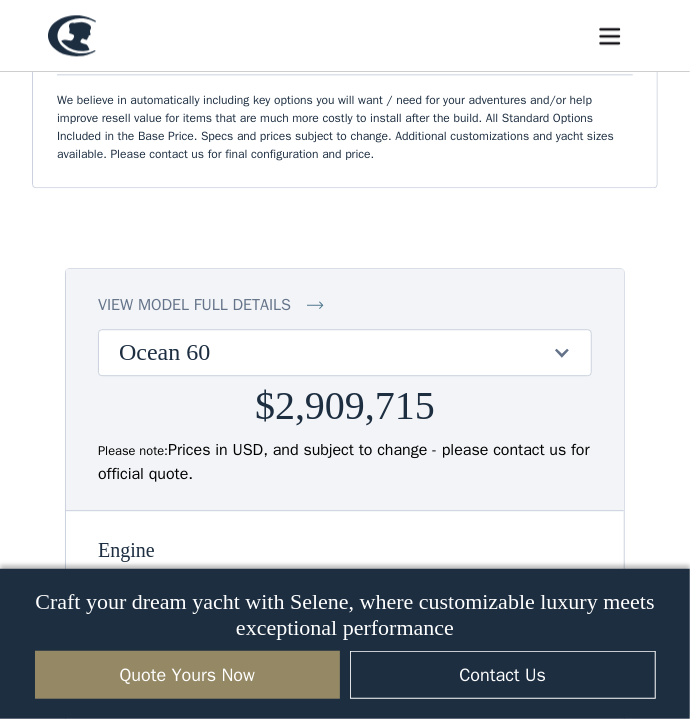 click at bounding box center [561, 352] 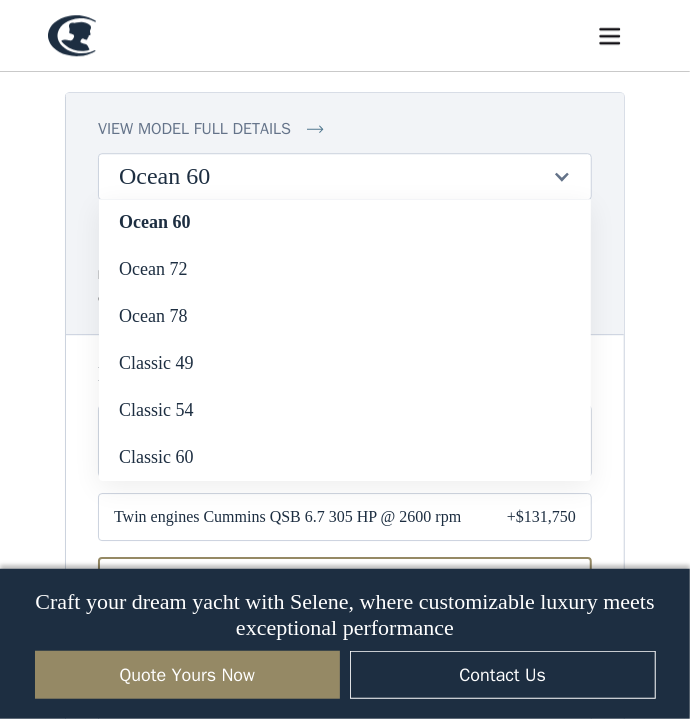 scroll, scrollTop: 1712, scrollLeft: 0, axis: vertical 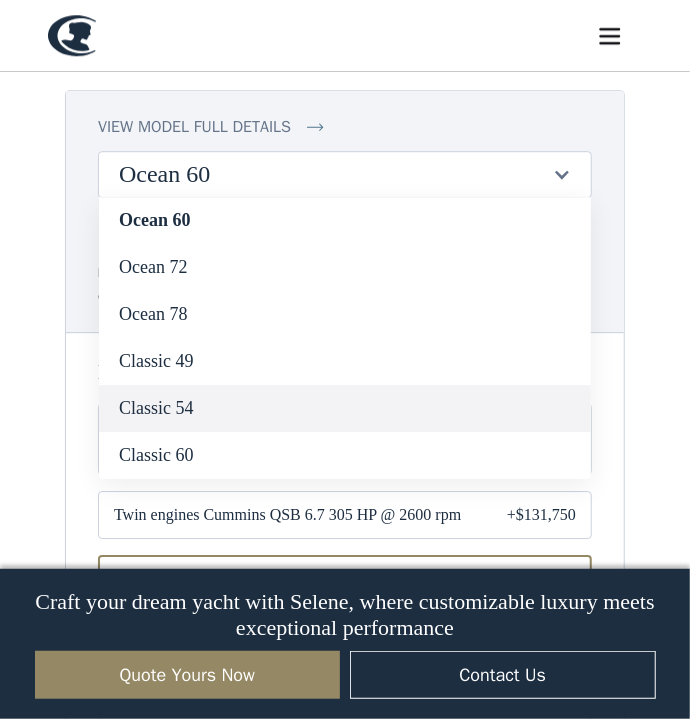 click on "Classic 54" at bounding box center (345, 408) 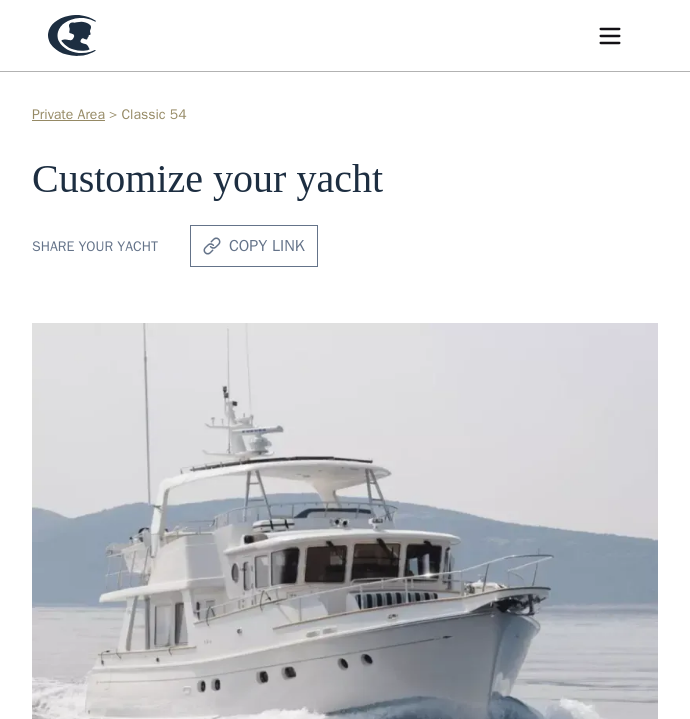 scroll, scrollTop: 0, scrollLeft: 0, axis: both 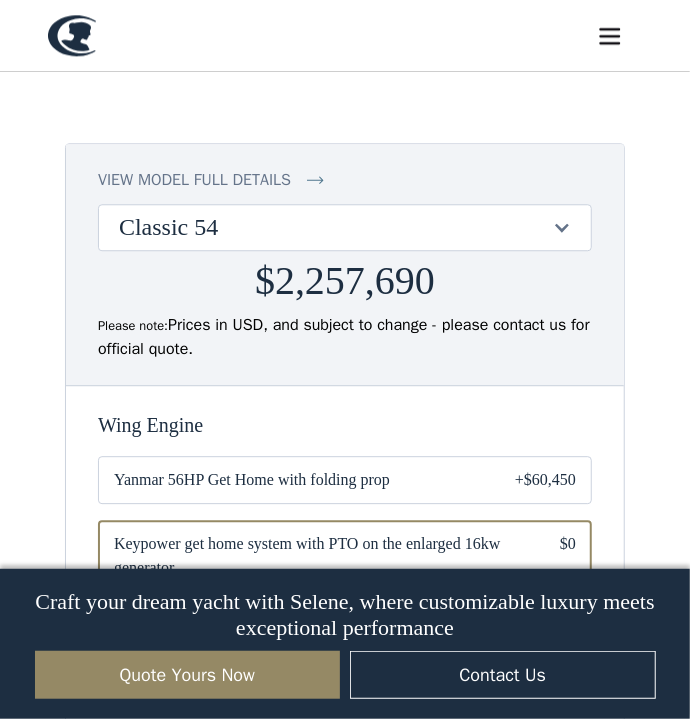 click on "Classic 54" at bounding box center (345, 227) 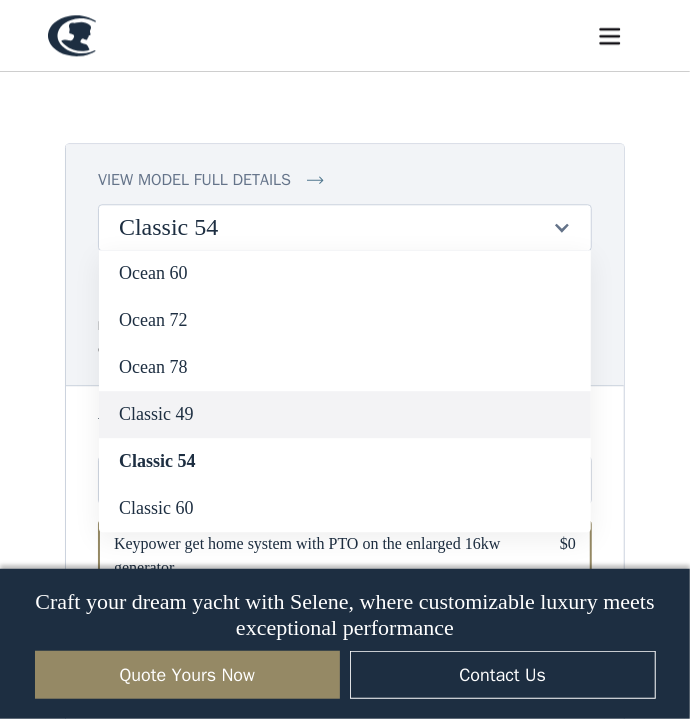click on "Classic 49" at bounding box center [345, 414] 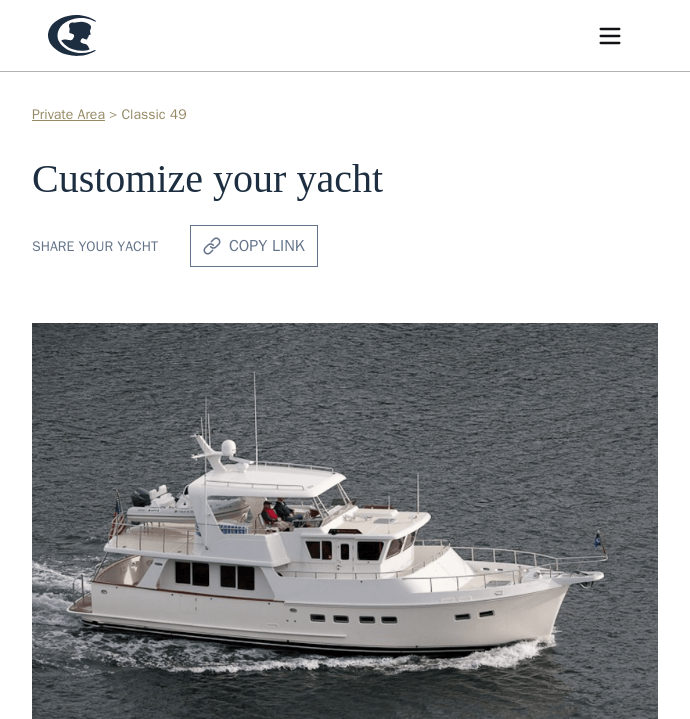 scroll, scrollTop: 0, scrollLeft: 0, axis: both 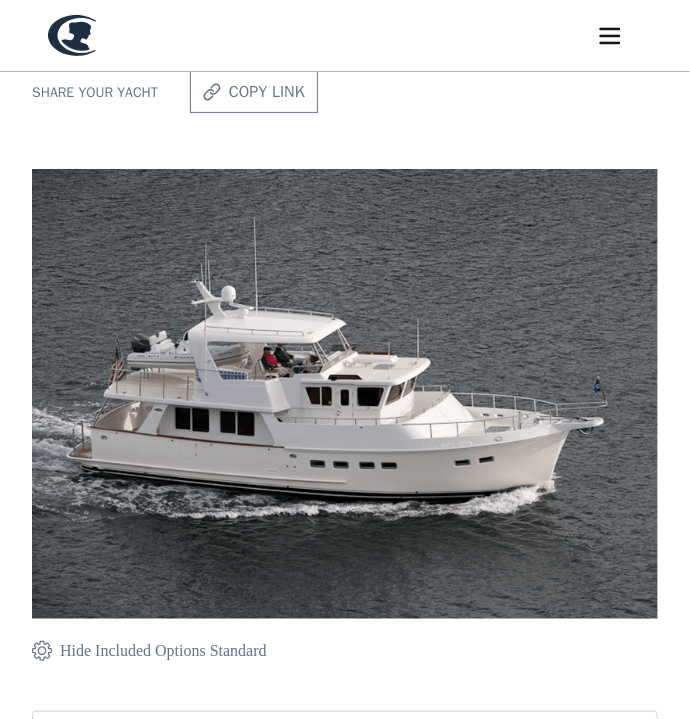 click at bounding box center (345, 394) 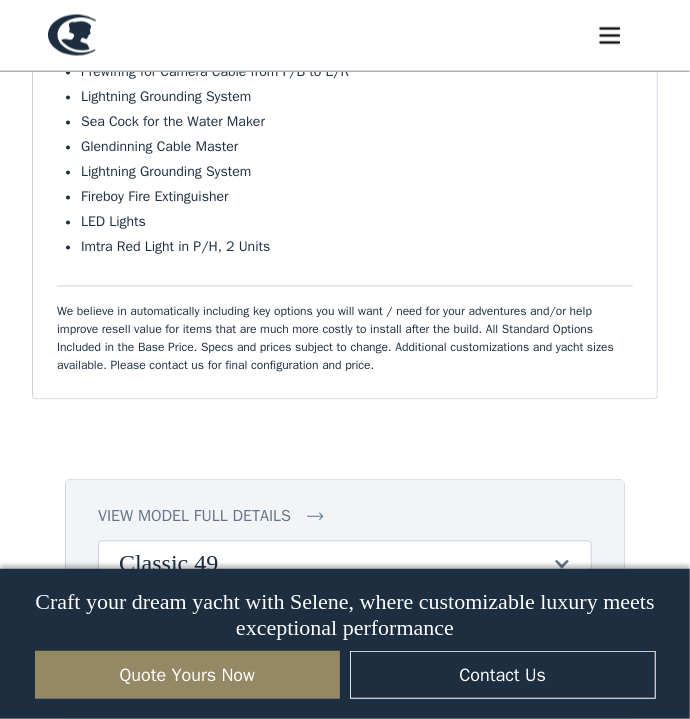 scroll, scrollTop: 1186, scrollLeft: 0, axis: vertical 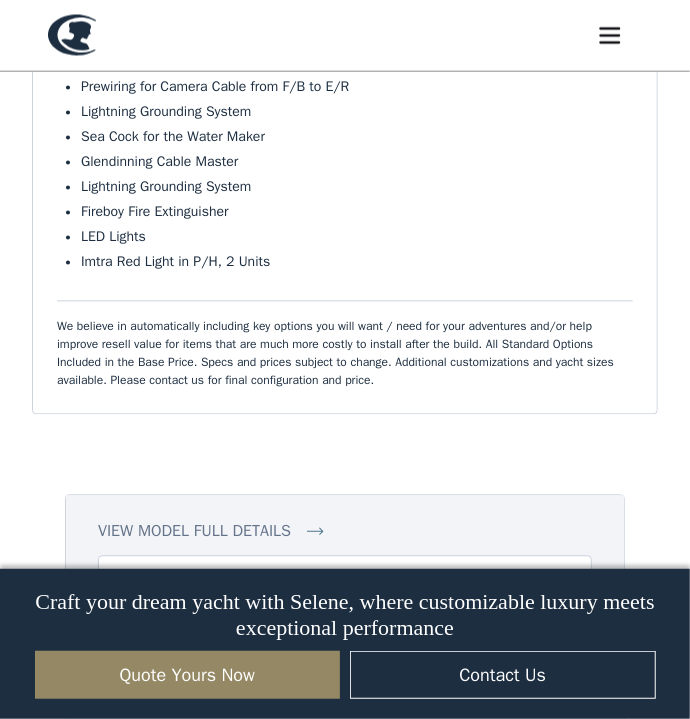 click at bounding box center [610, 36] 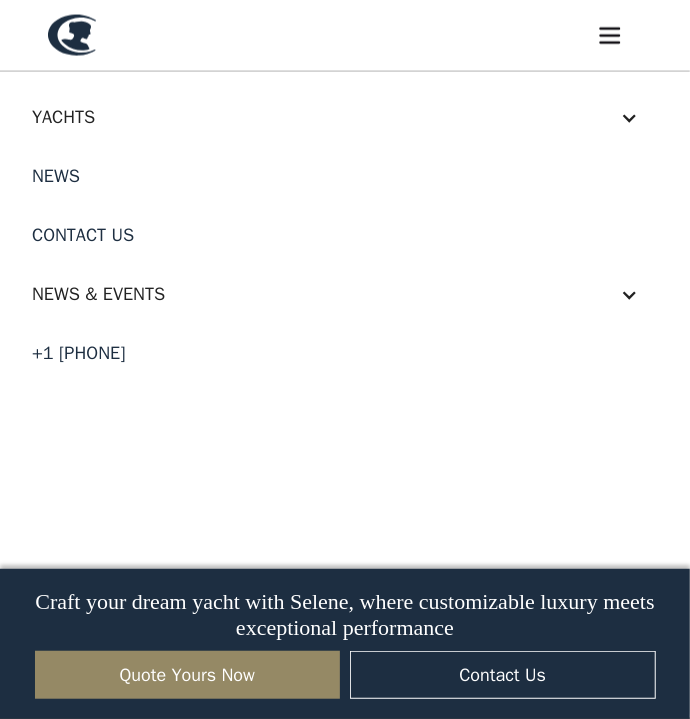click at bounding box center (629, 118) 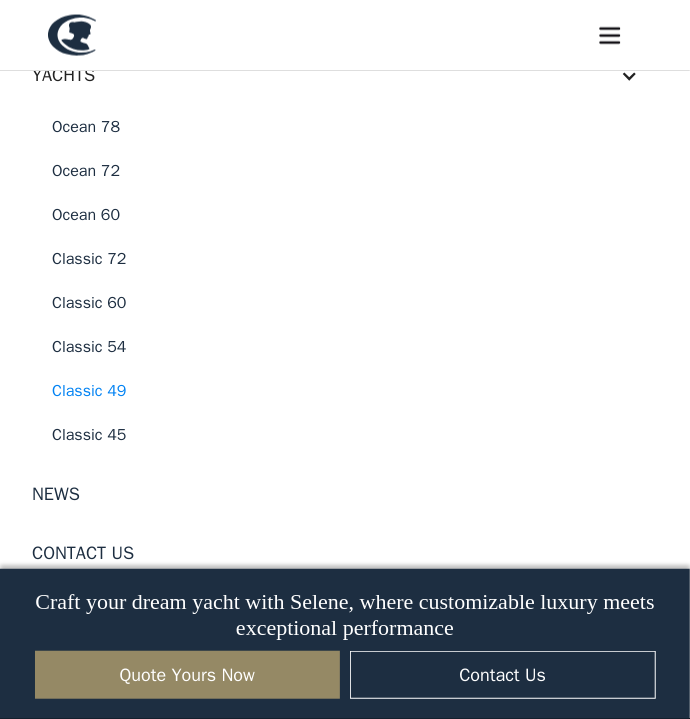 scroll, scrollTop: 0, scrollLeft: 0, axis: both 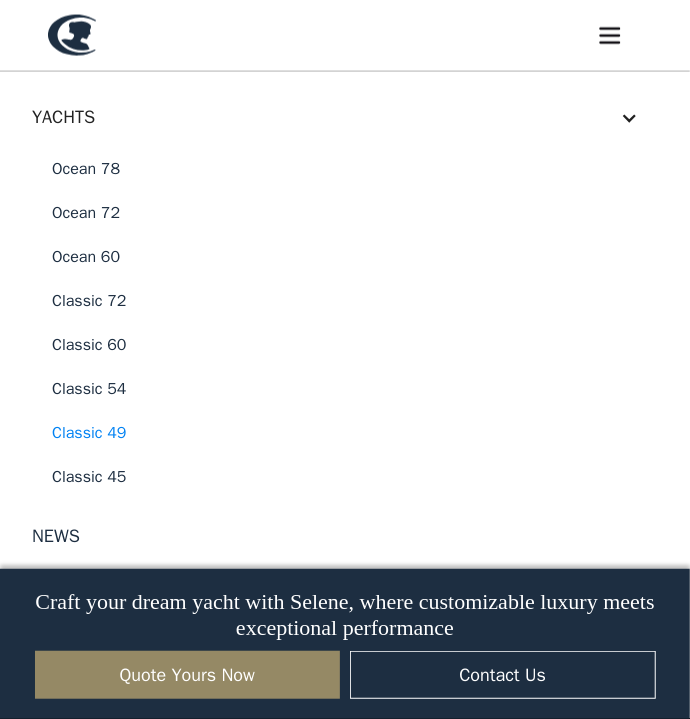 click at bounding box center [610, 36] 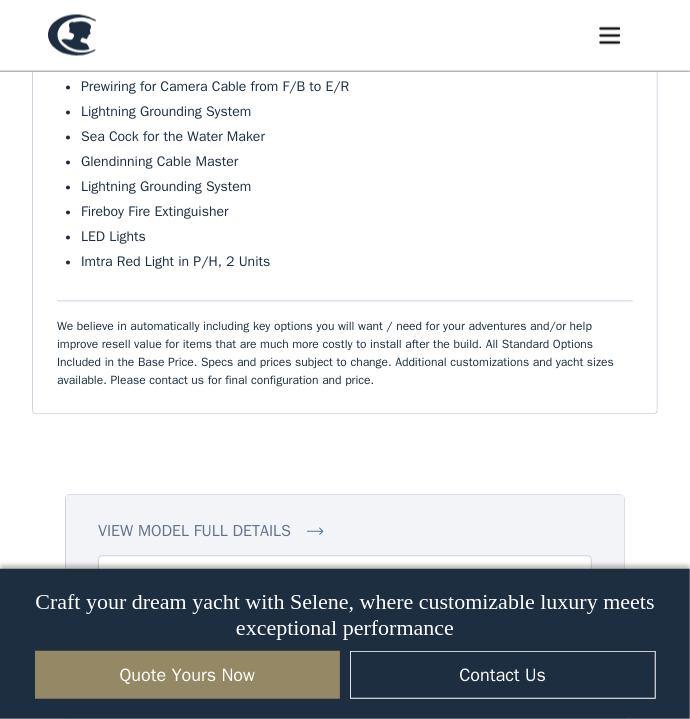 click at bounding box center [610, 36] 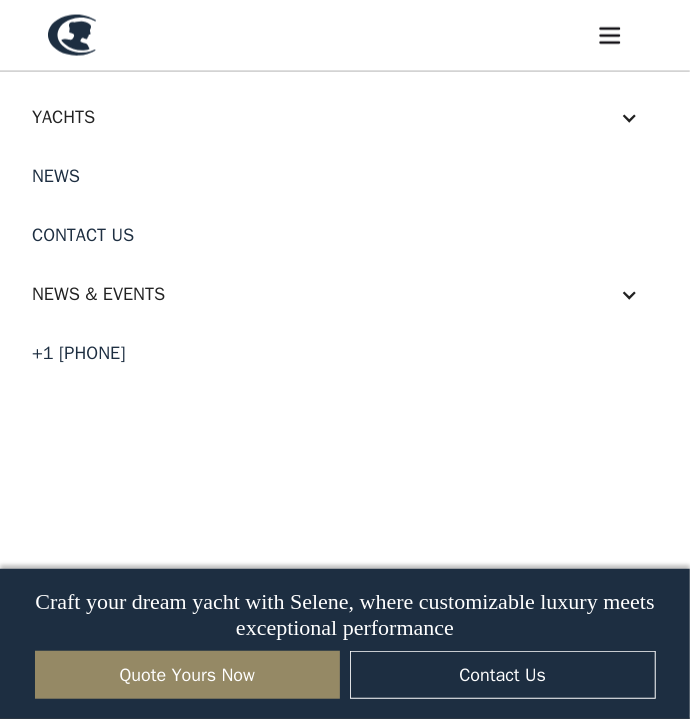 click on "Yachts" at bounding box center (325, 117) 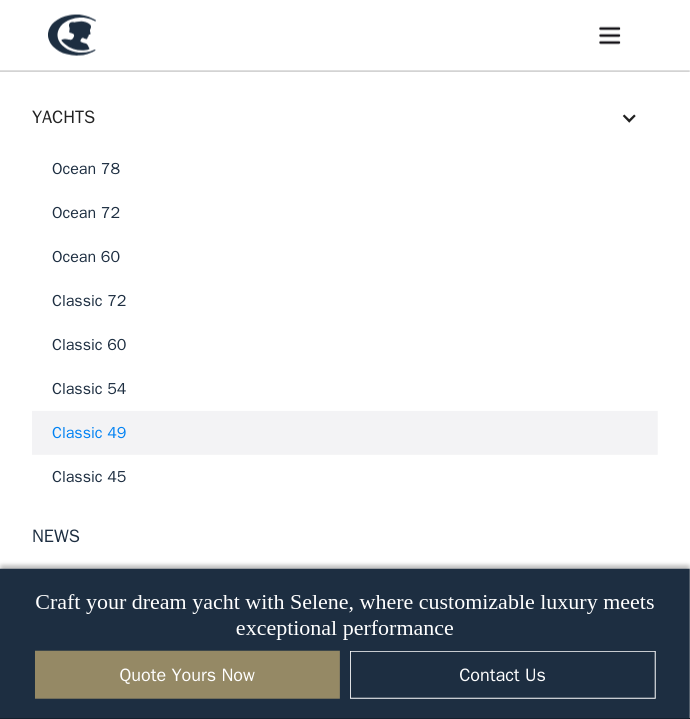 click on "Classic 49" at bounding box center (345, 433) 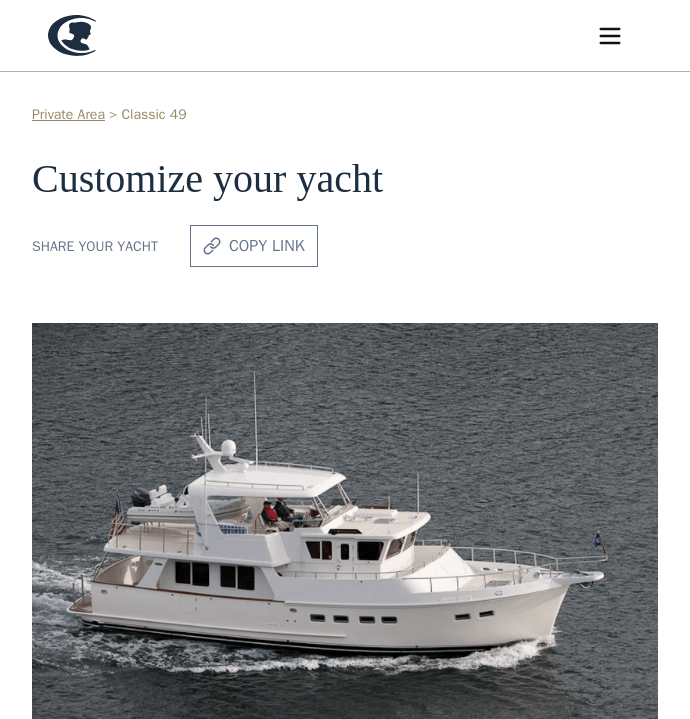 scroll, scrollTop: 0, scrollLeft: 0, axis: both 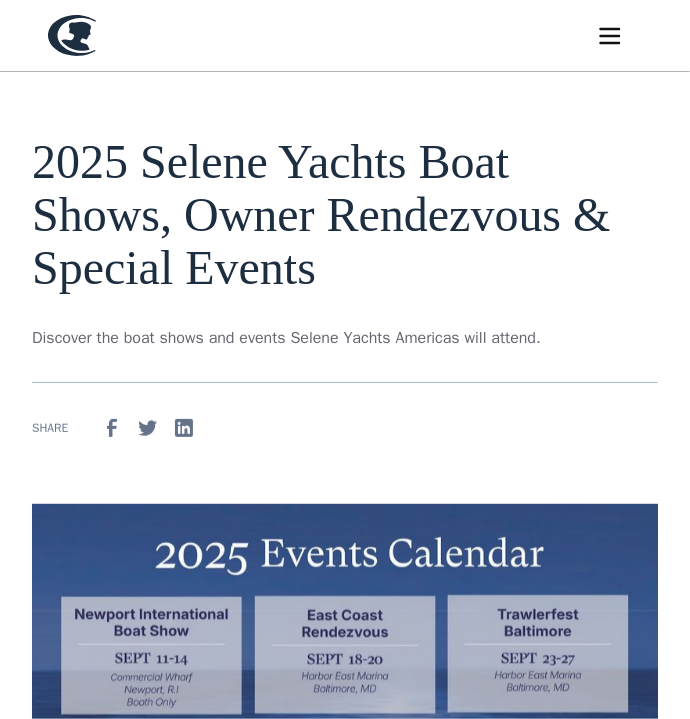 click at bounding box center (610, 36) 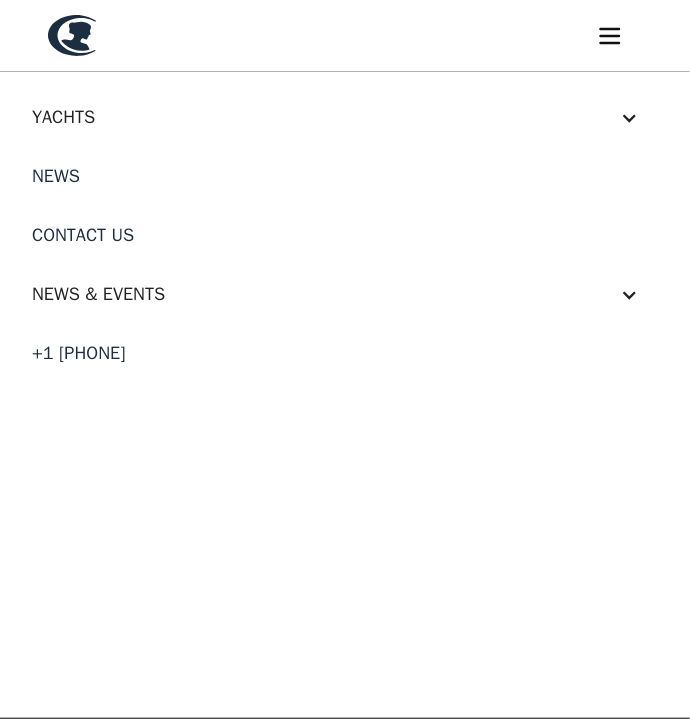 click at bounding box center (629, 118) 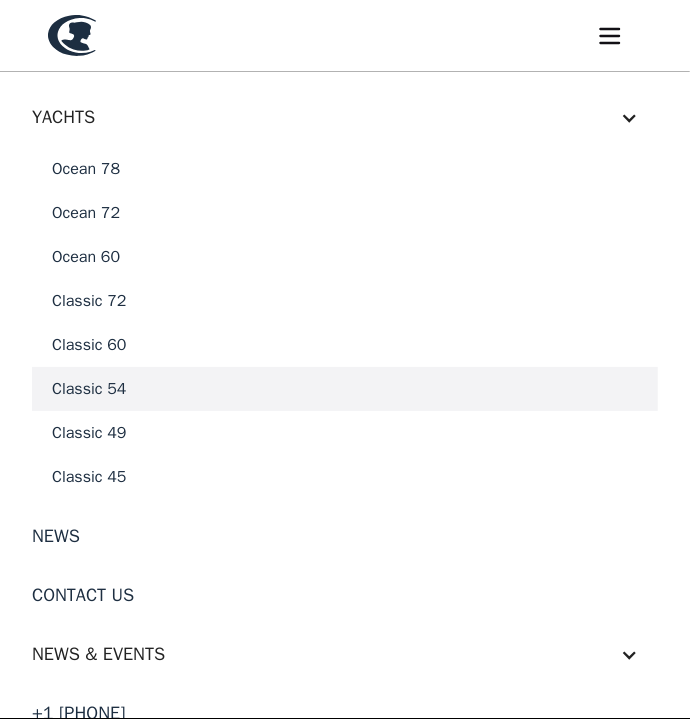 click on "Classic 54" at bounding box center [345, 389] 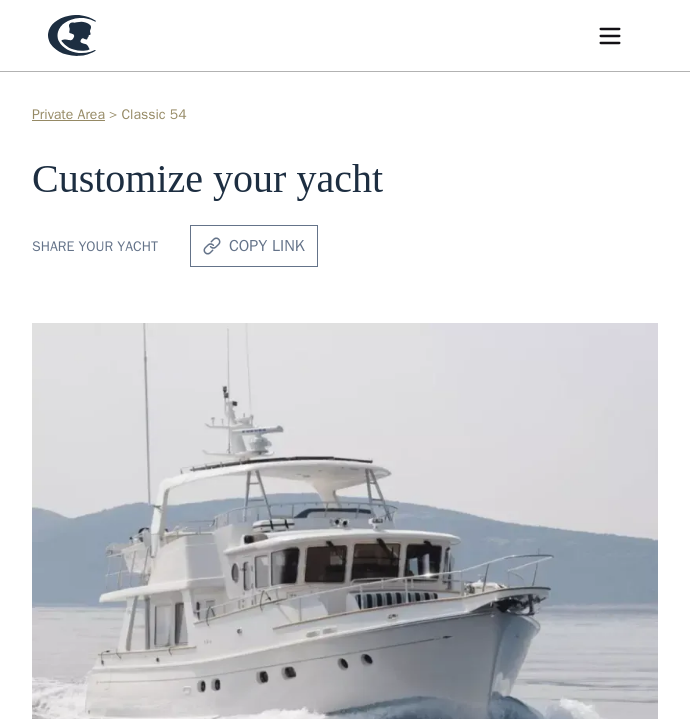 scroll, scrollTop: 0, scrollLeft: 0, axis: both 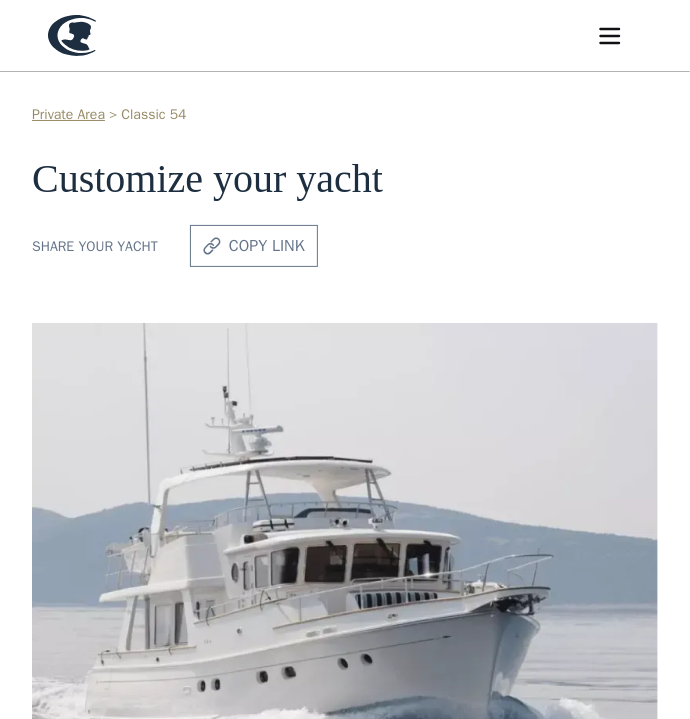 click at bounding box center [610, 36] 